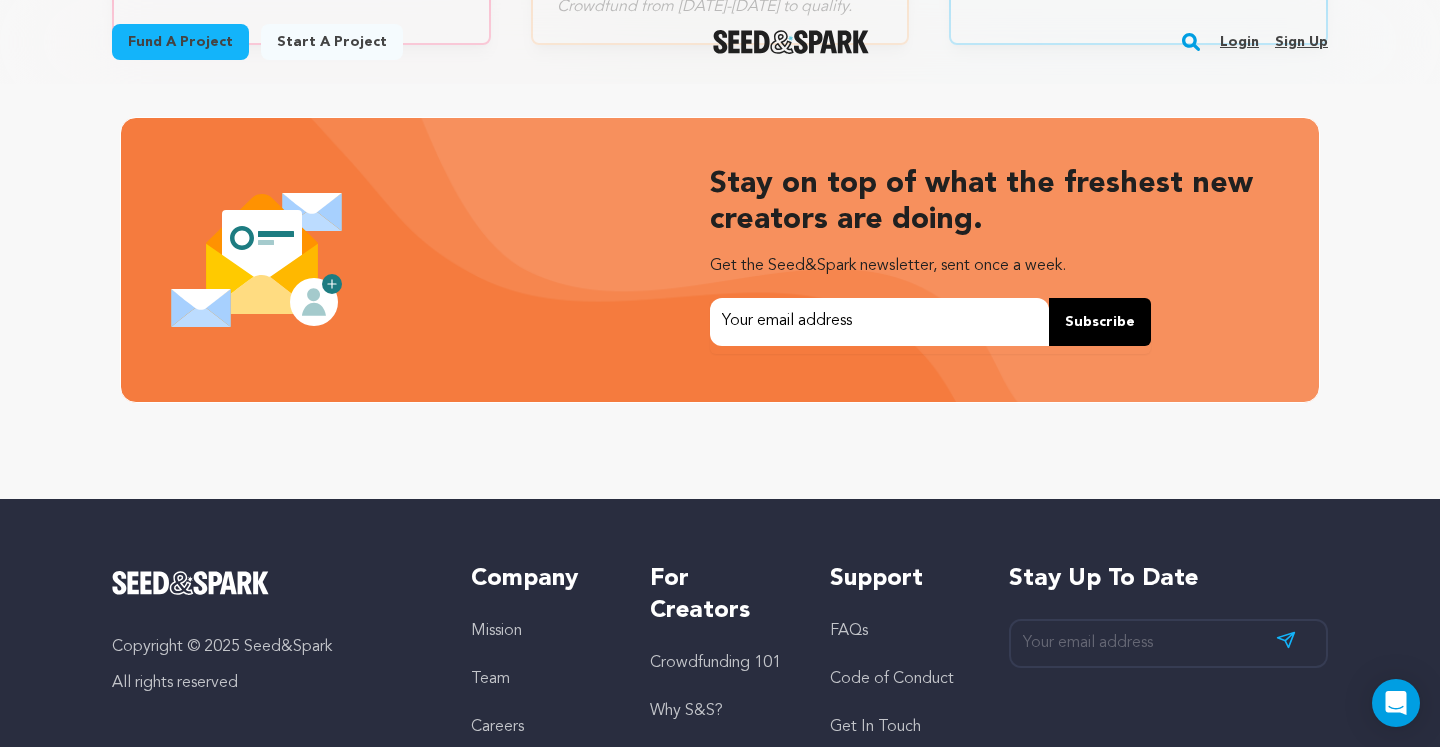 scroll, scrollTop: 4429, scrollLeft: 0, axis: vertical 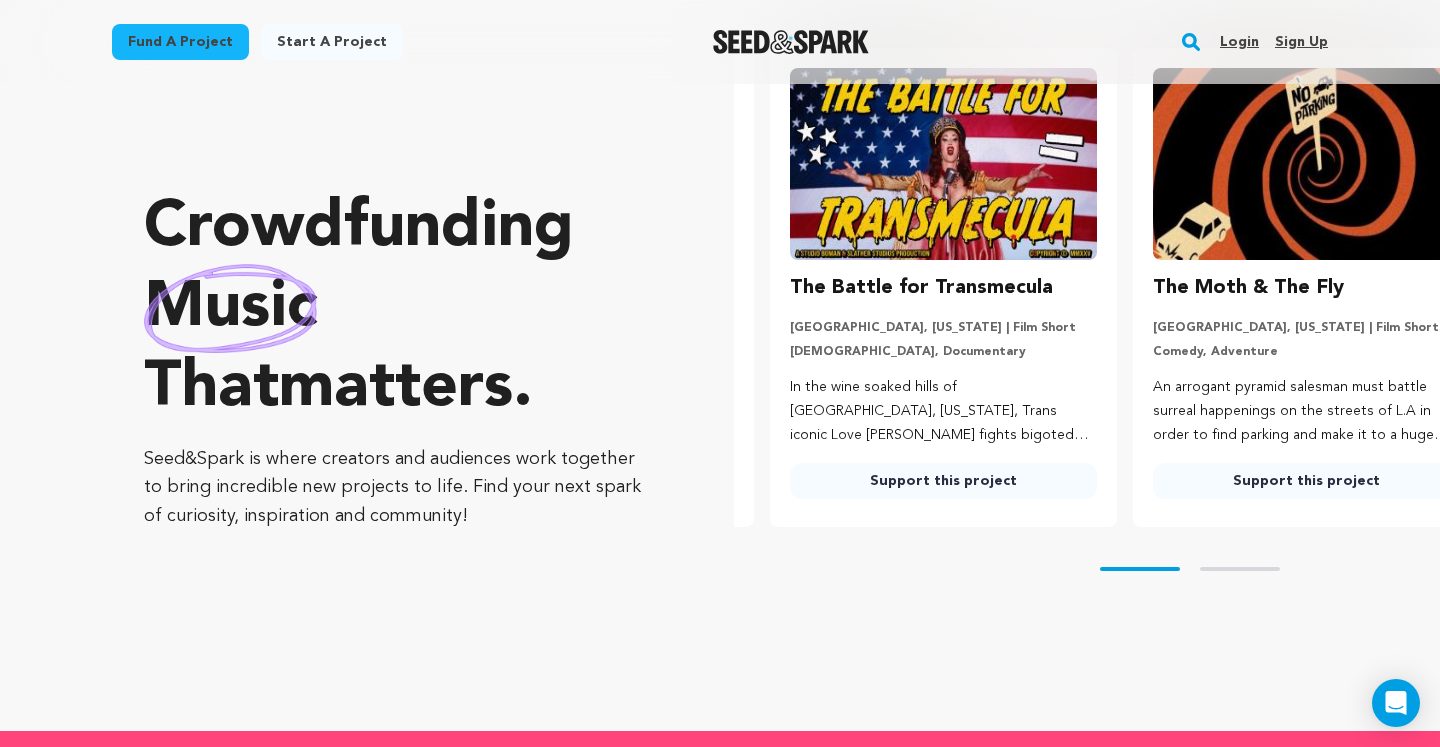 type on "[EMAIL_ADDRESS][DOMAIN_NAME]" 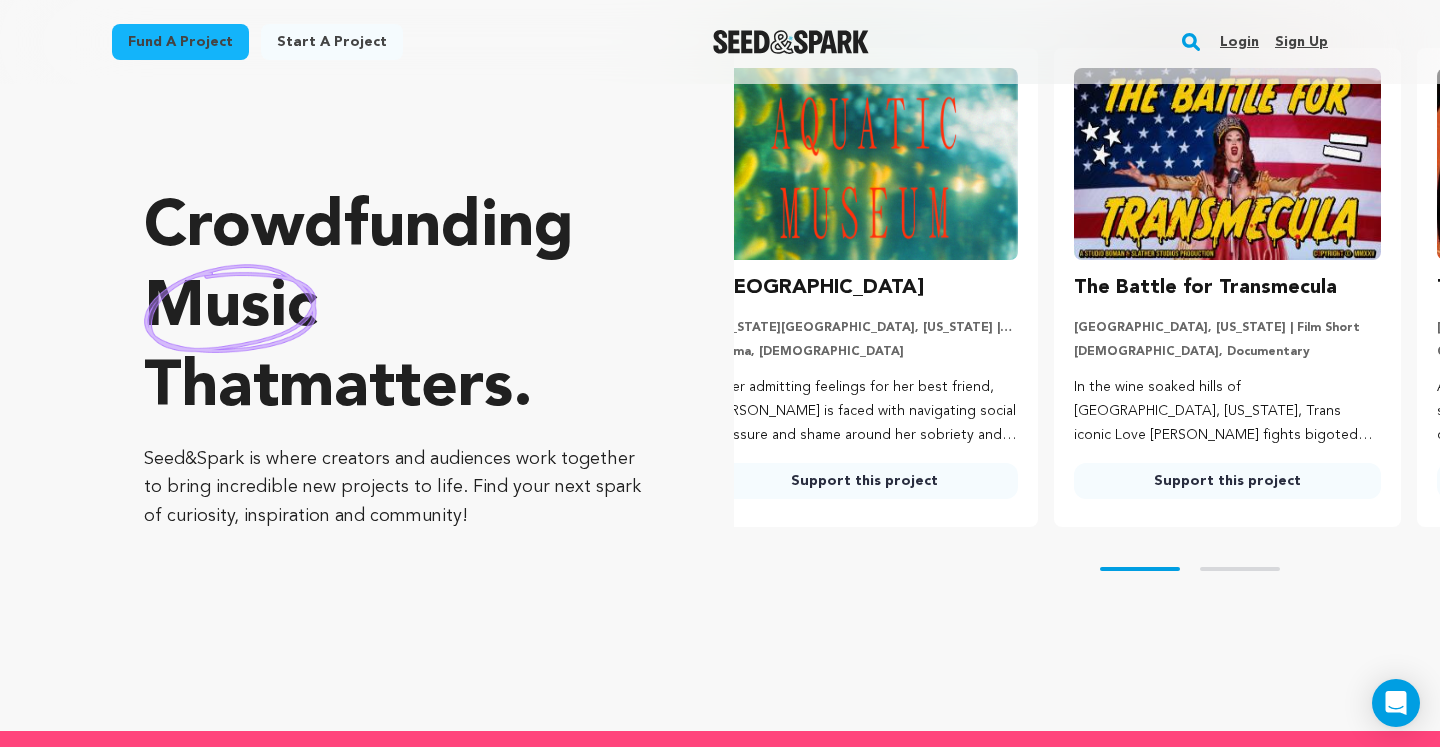 scroll, scrollTop: 0, scrollLeft: 0, axis: both 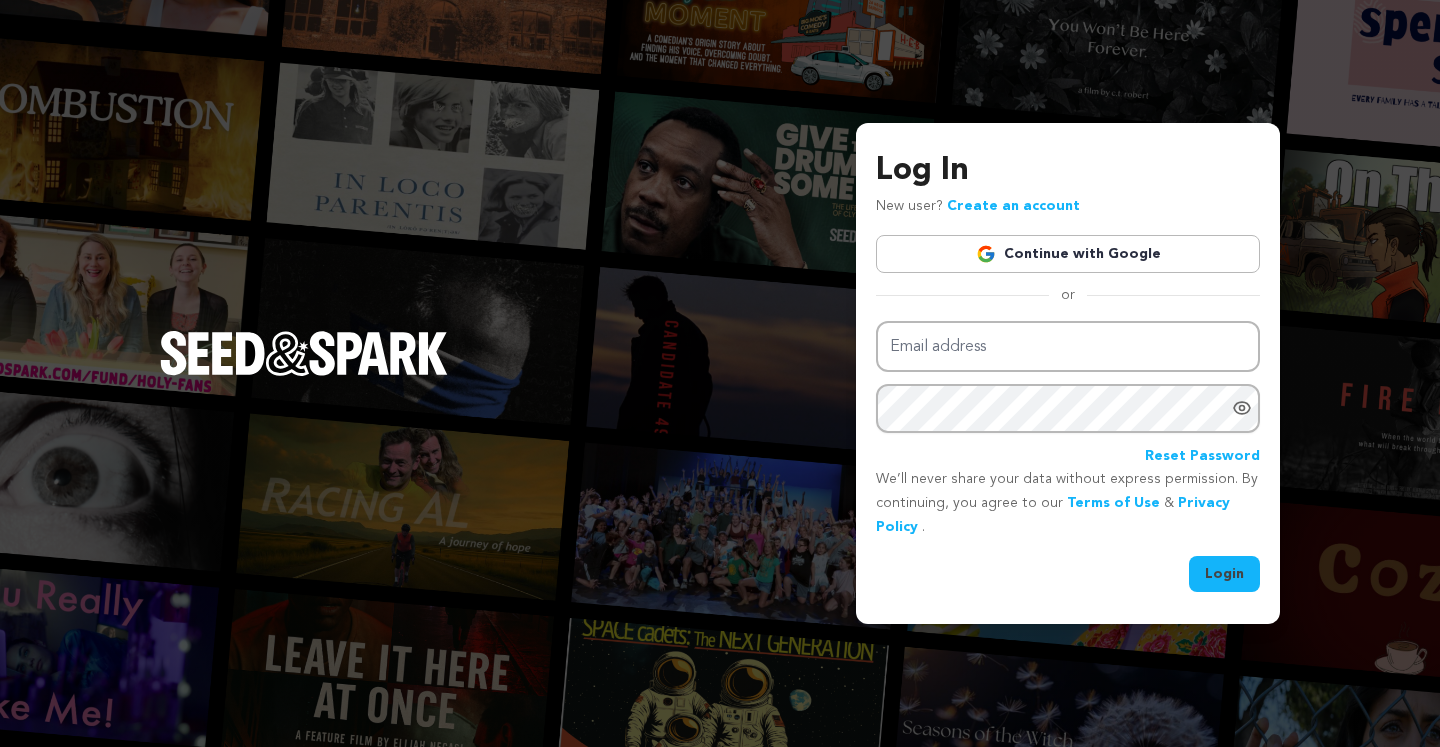 type on "cavalloae1125@gmail.com" 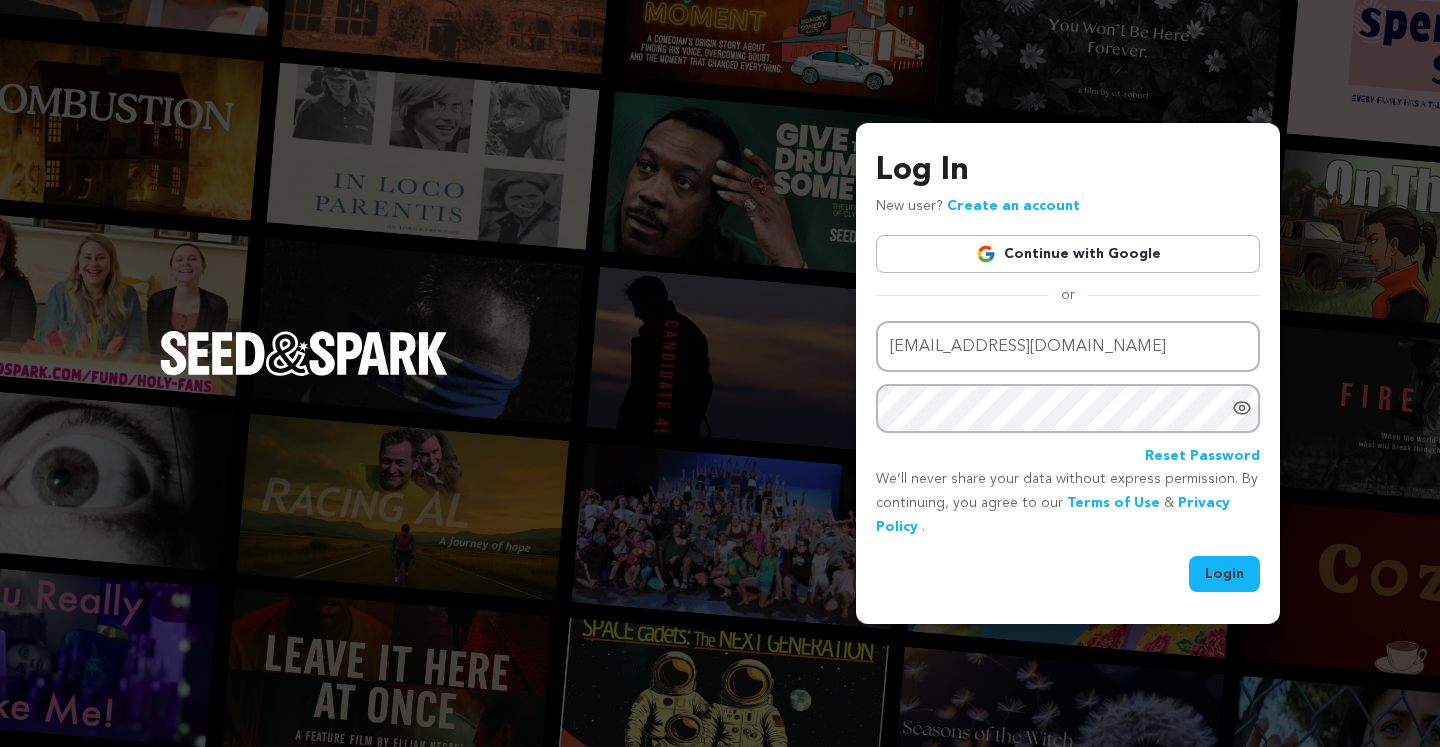 click on "Log In
New user?
Create
an account
Continue with Google
or
Email address
cavalloae1125@gmail.com
Password" at bounding box center [1068, 373] 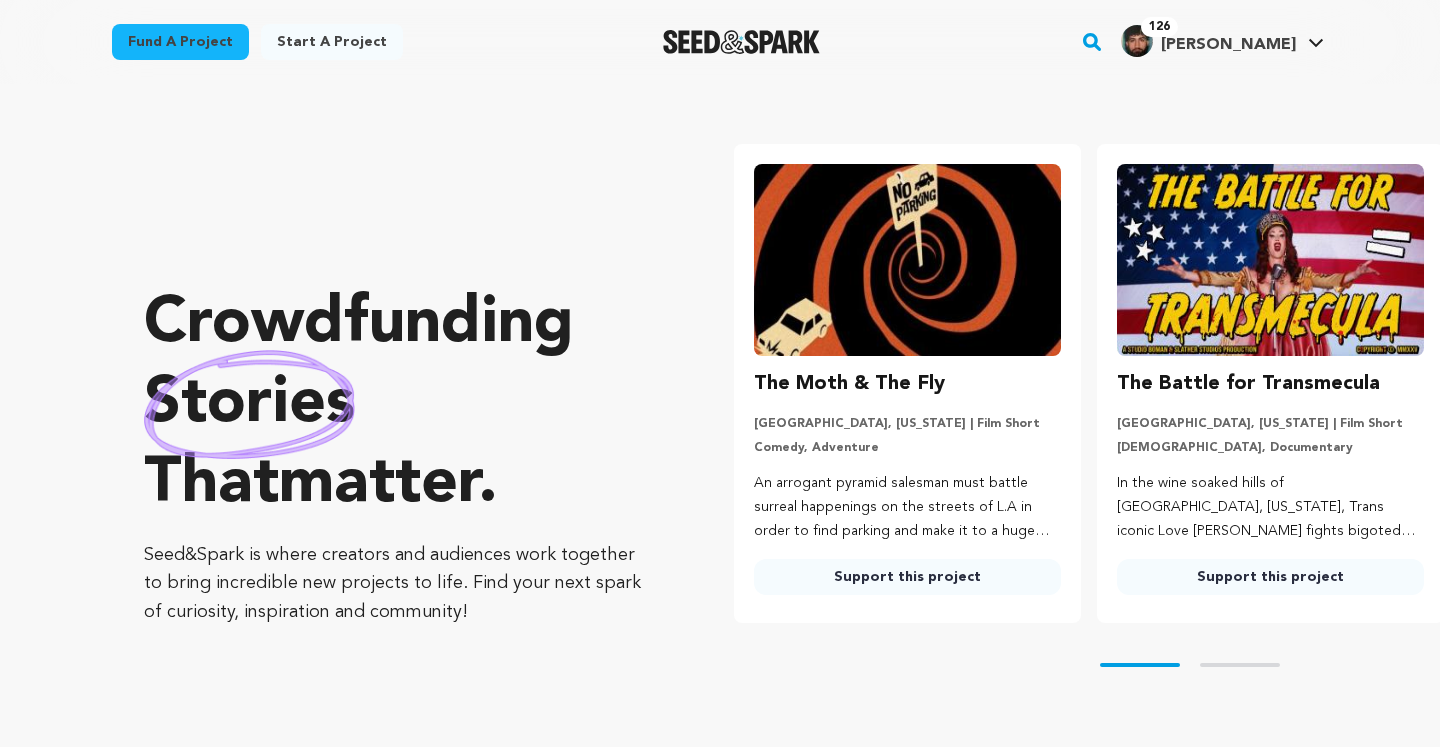 type on "cavalloae1125@gmail.com" 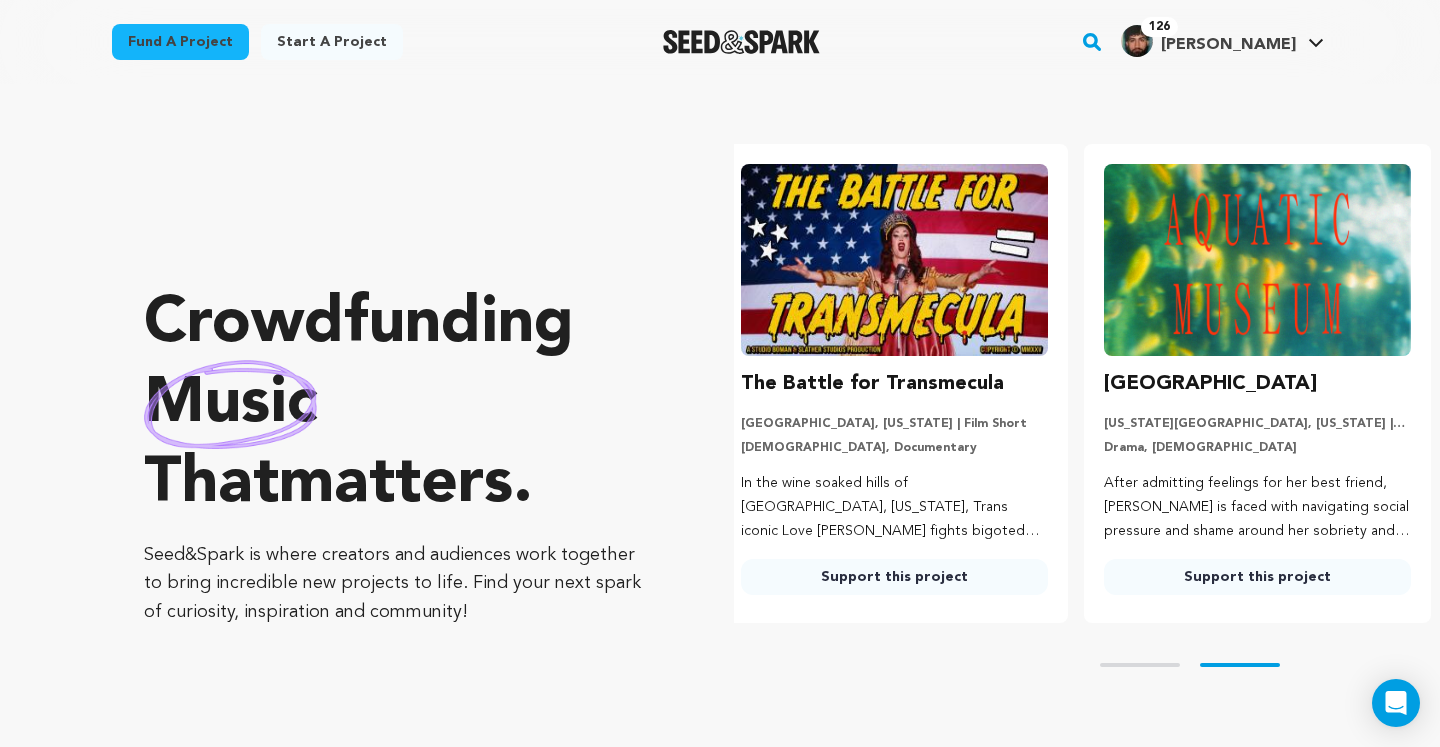 scroll, scrollTop: 0, scrollLeft: 379, axis: horizontal 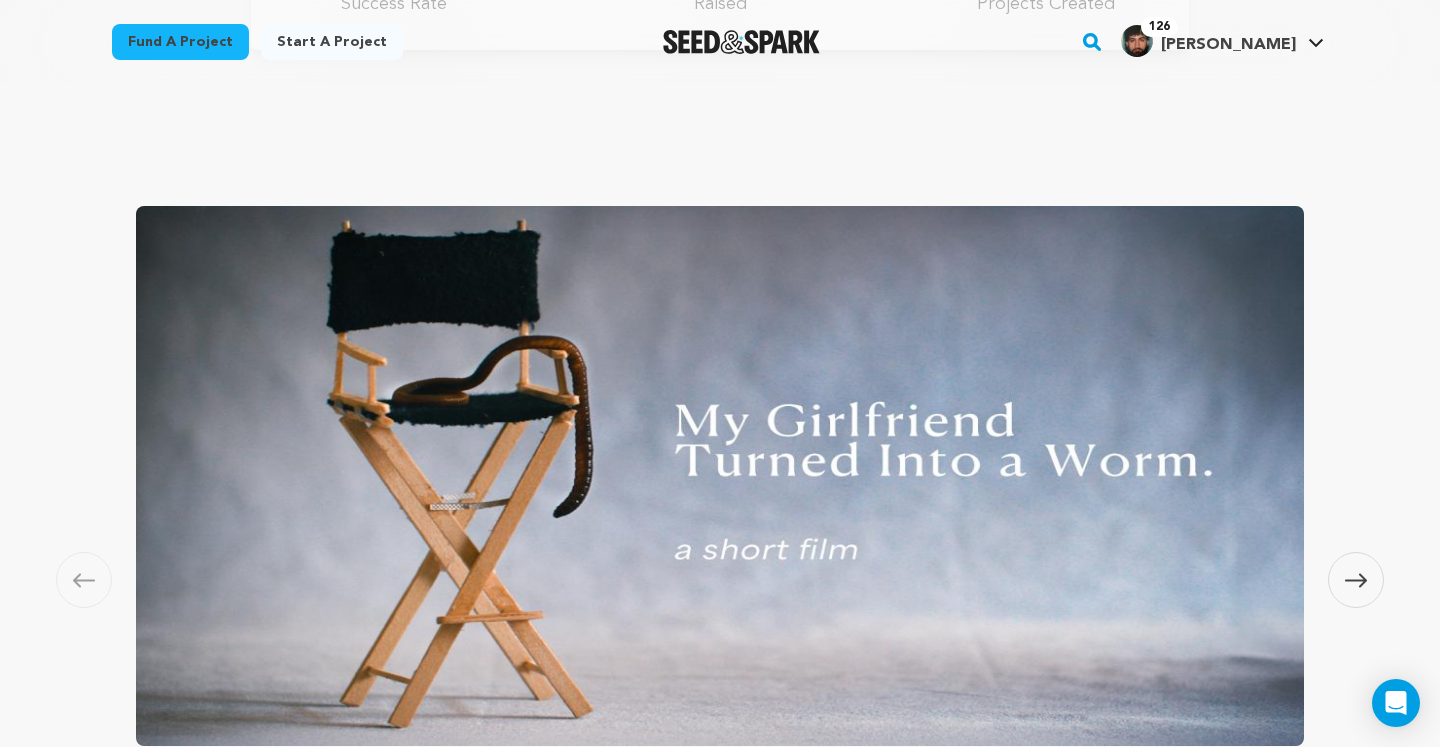 click 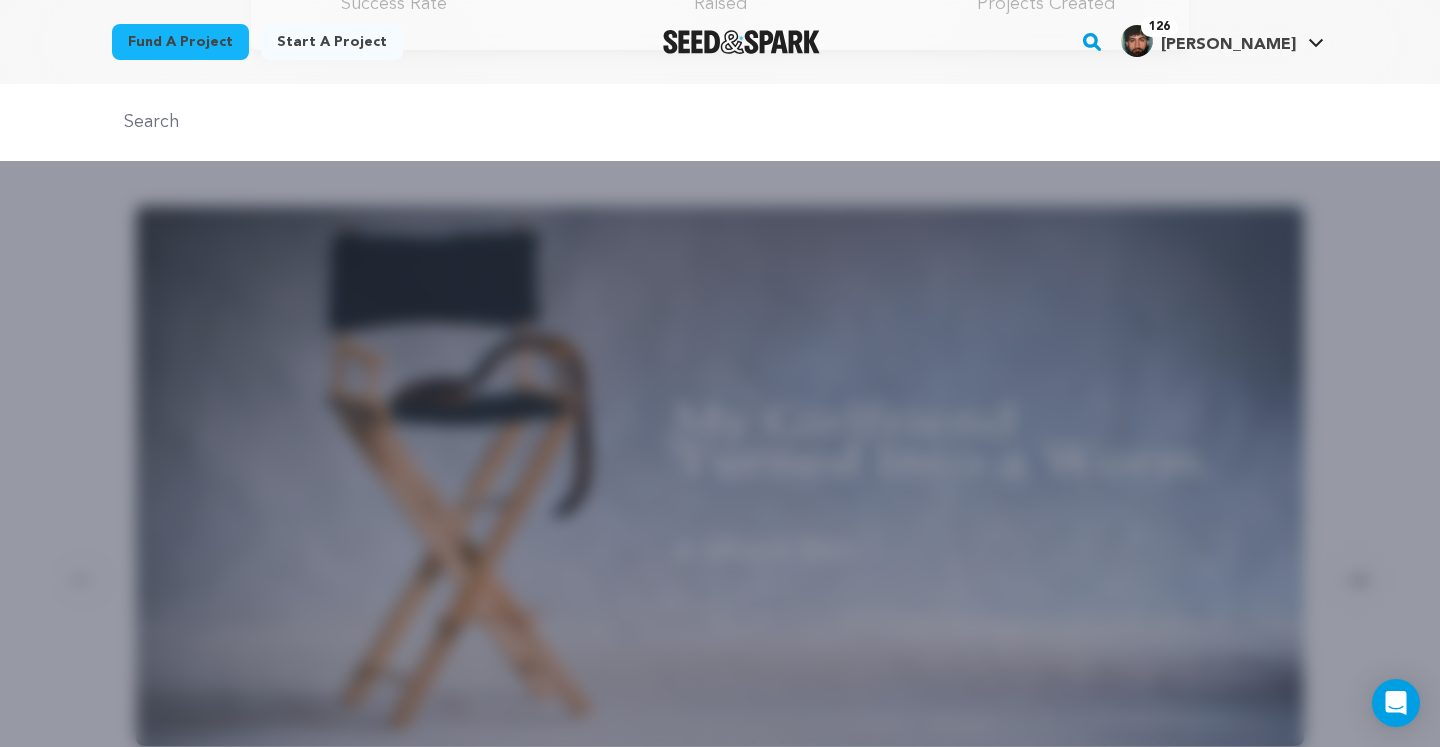 scroll, scrollTop: 0, scrollLeft: 379, axis: horizontal 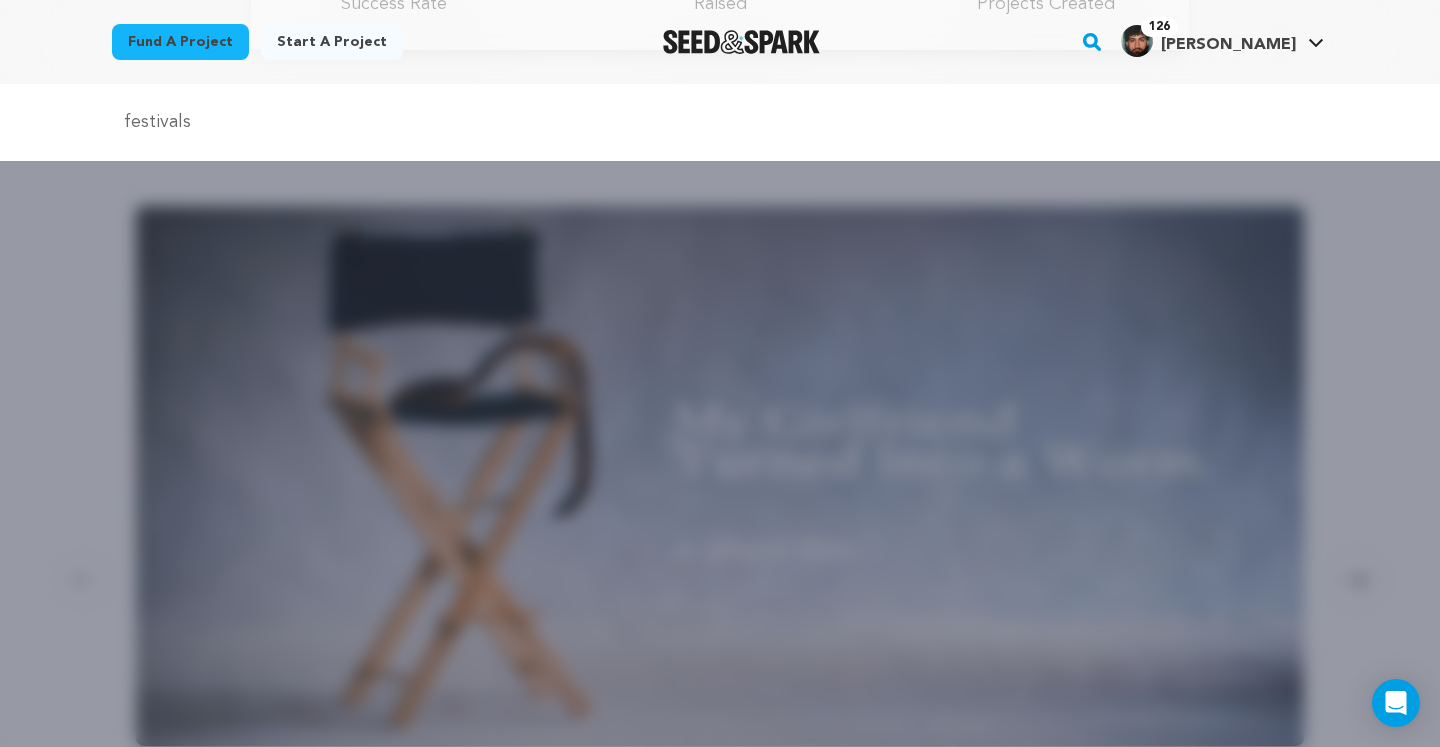 type on "festivals" 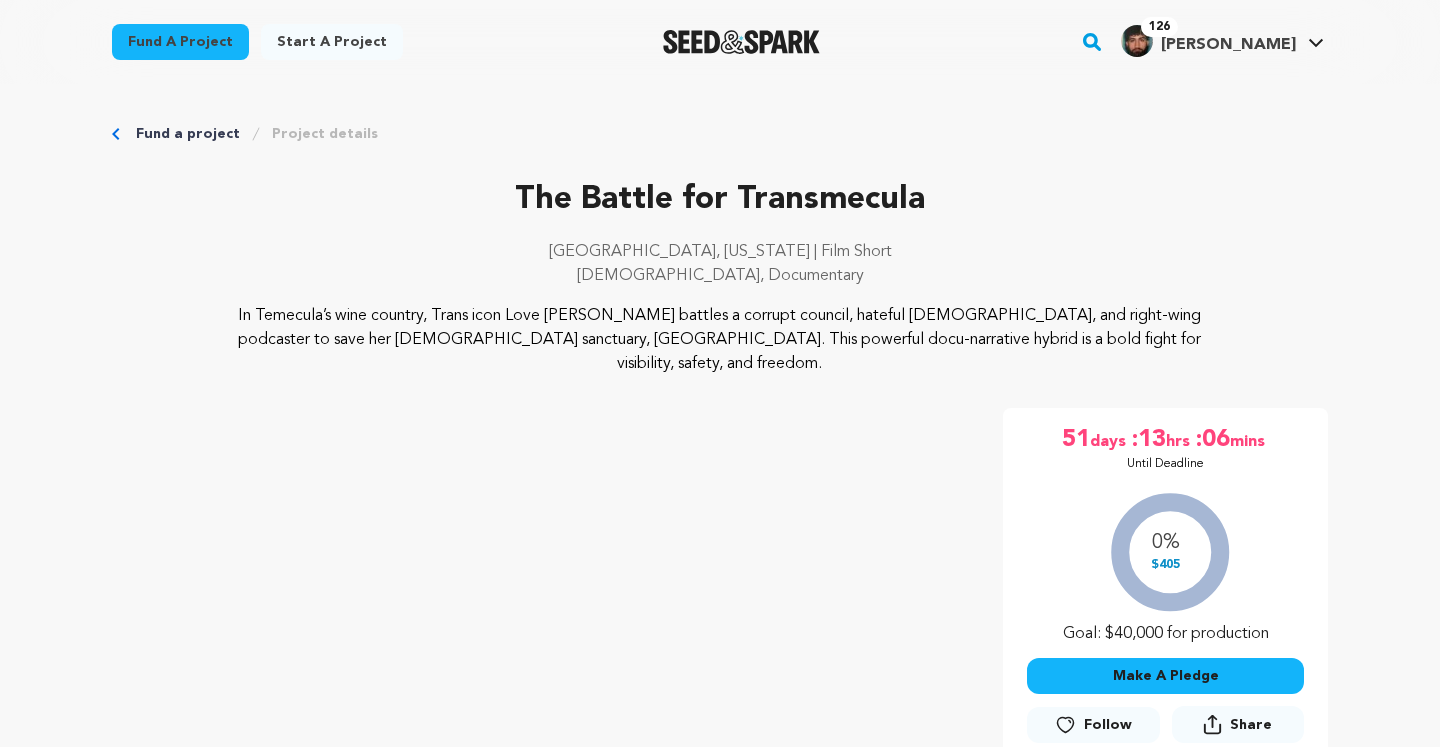 scroll, scrollTop: 0, scrollLeft: 0, axis: both 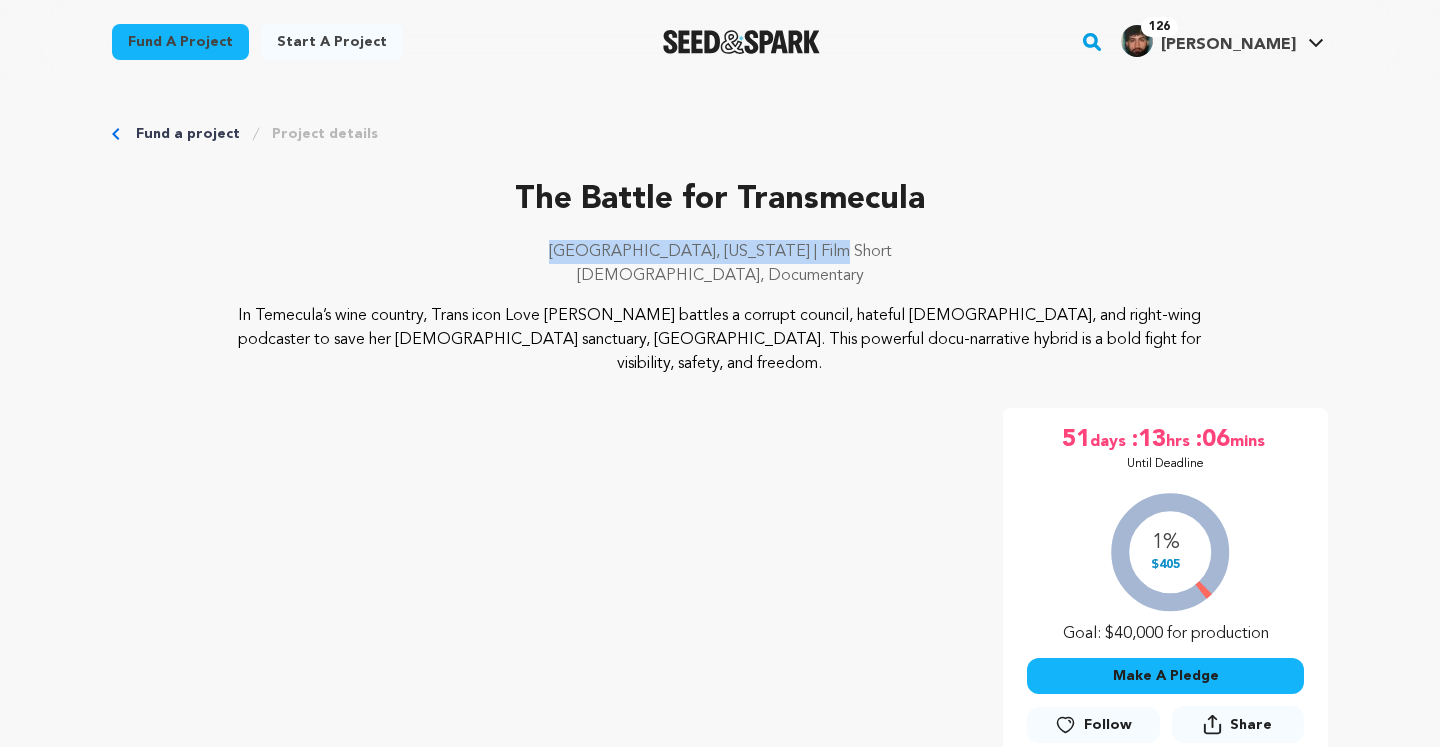 drag, startPoint x: 955, startPoint y: 244, endPoint x: 752, endPoint y: 225, distance: 203.88722 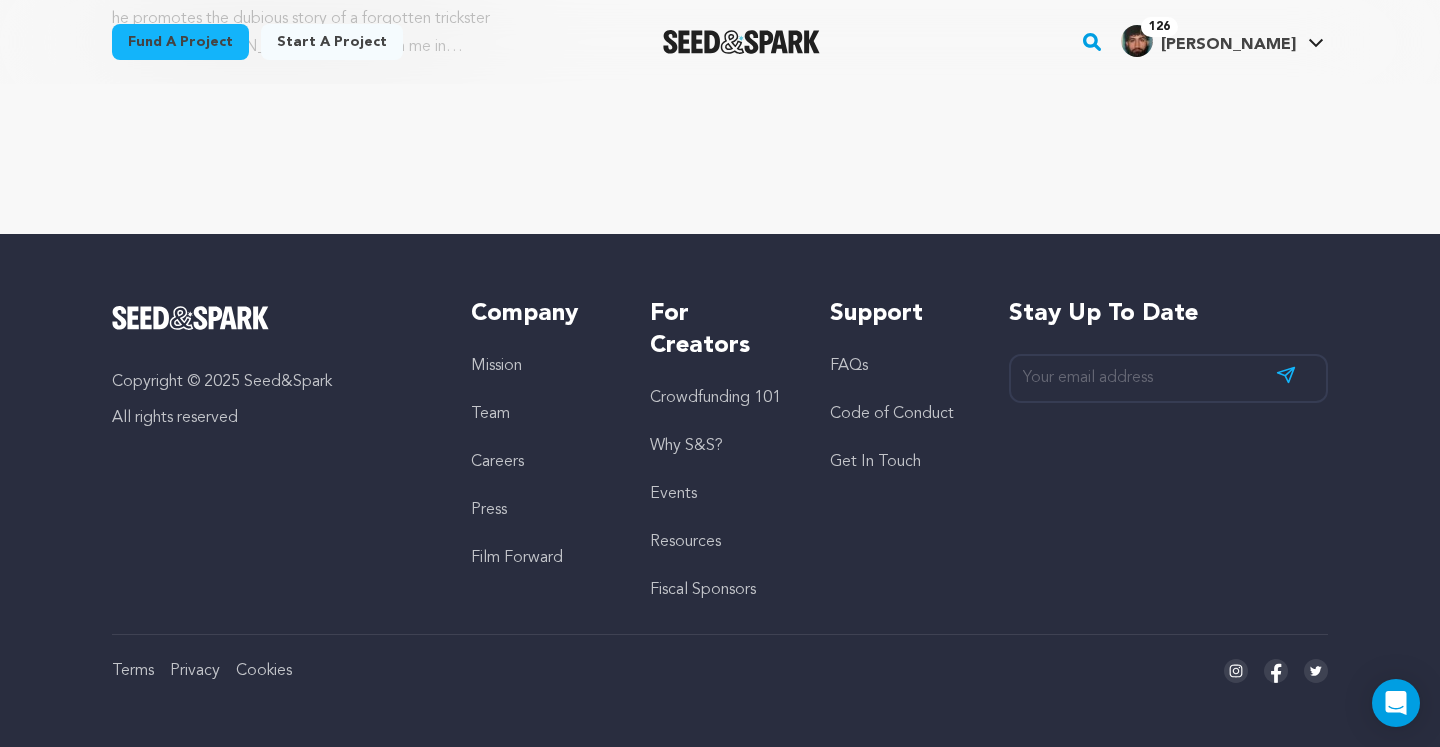 scroll, scrollTop: 0, scrollLeft: 0, axis: both 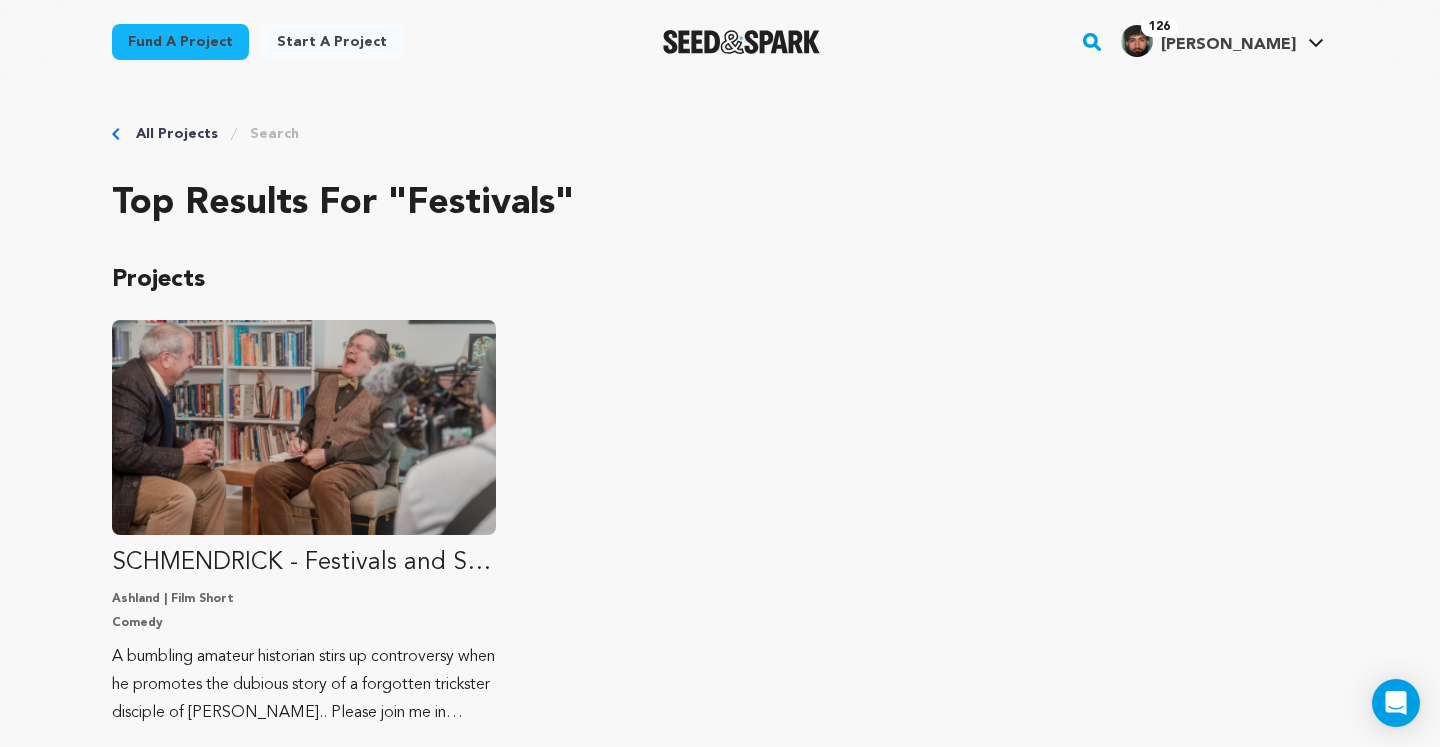 click at bounding box center (741, 42) 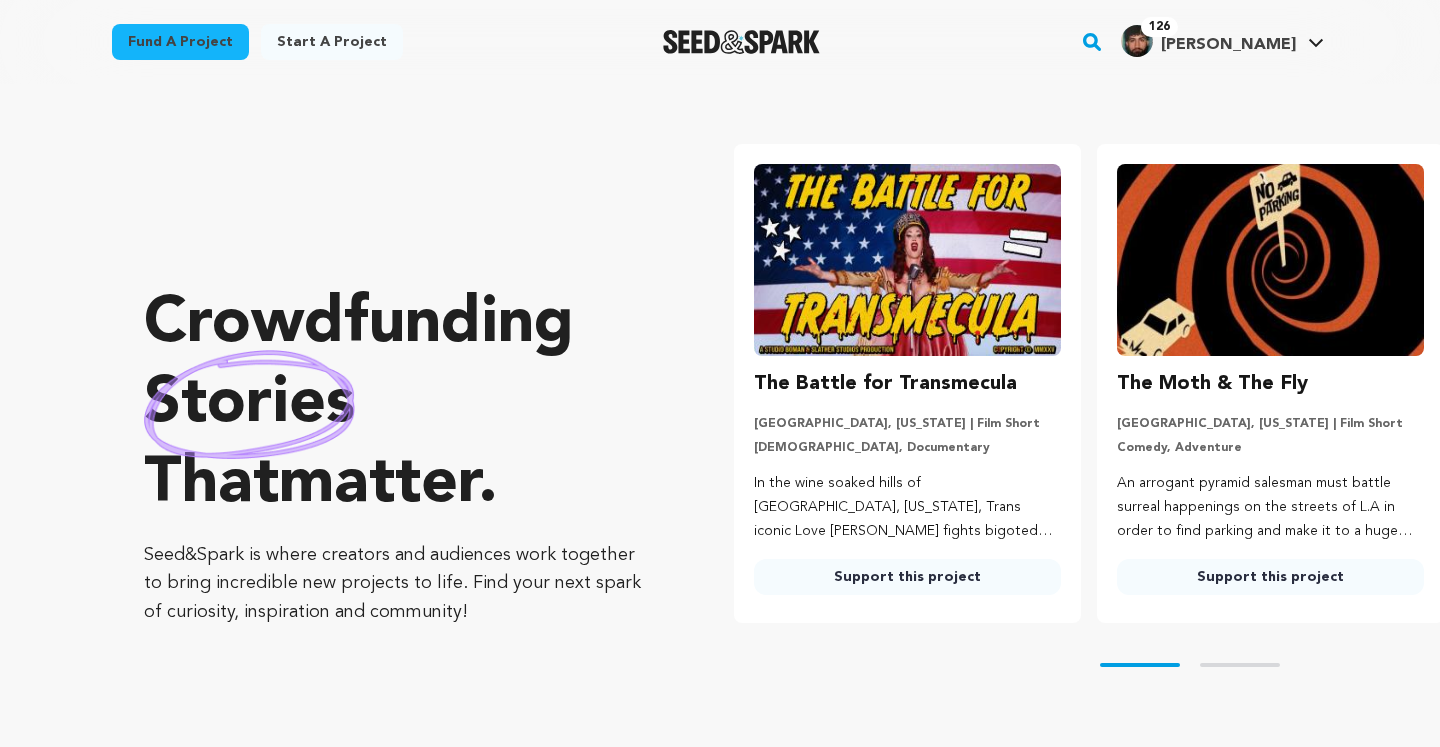 scroll, scrollTop: 0, scrollLeft: 0, axis: both 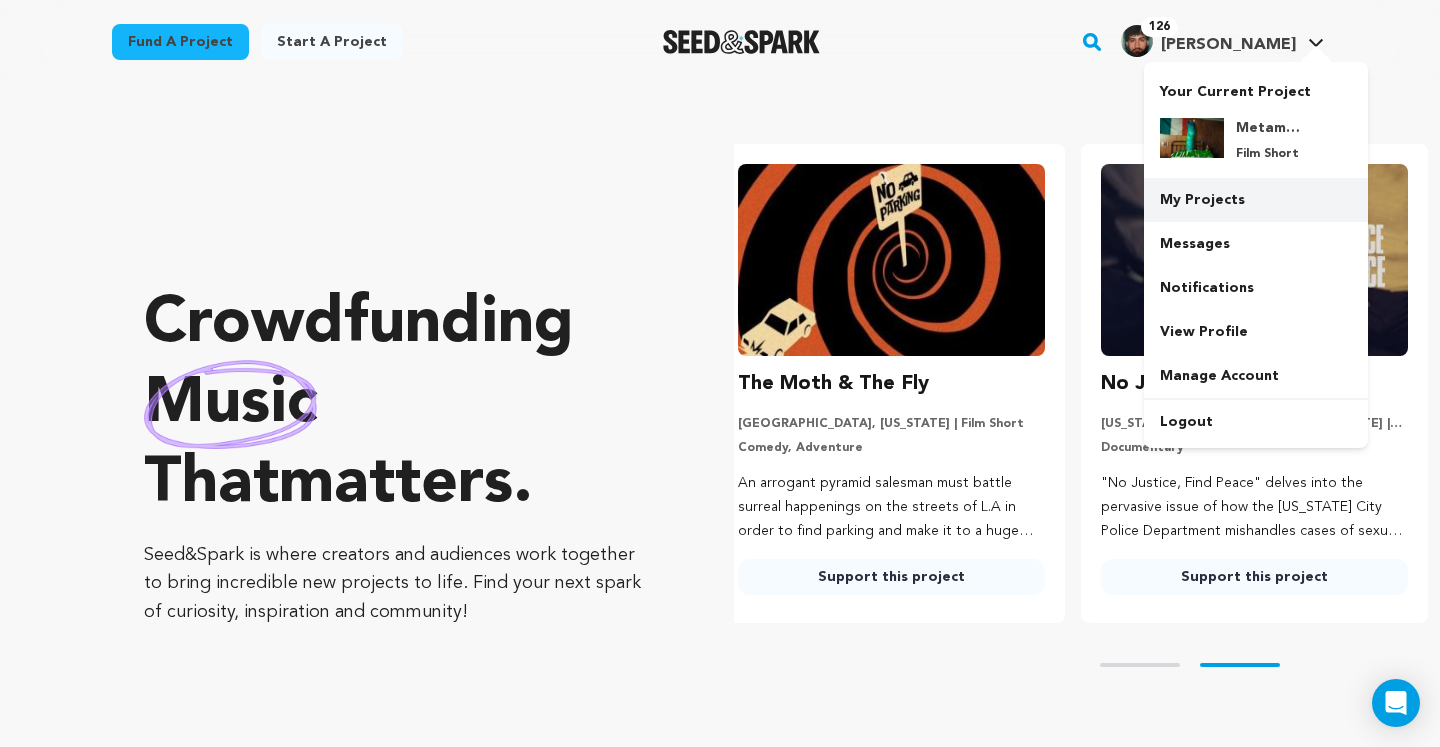 type on "[EMAIL_ADDRESS][DOMAIN_NAME]" 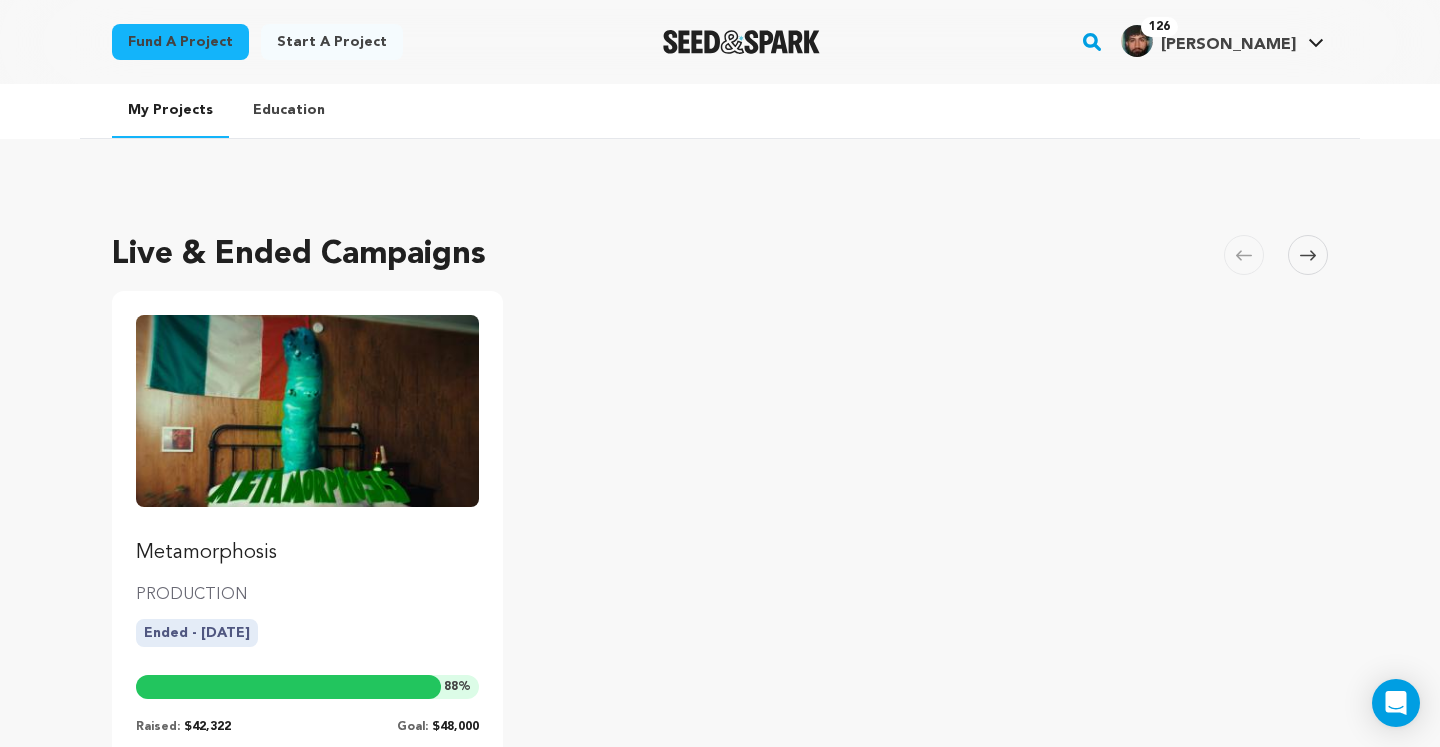scroll, scrollTop: 363, scrollLeft: 0, axis: vertical 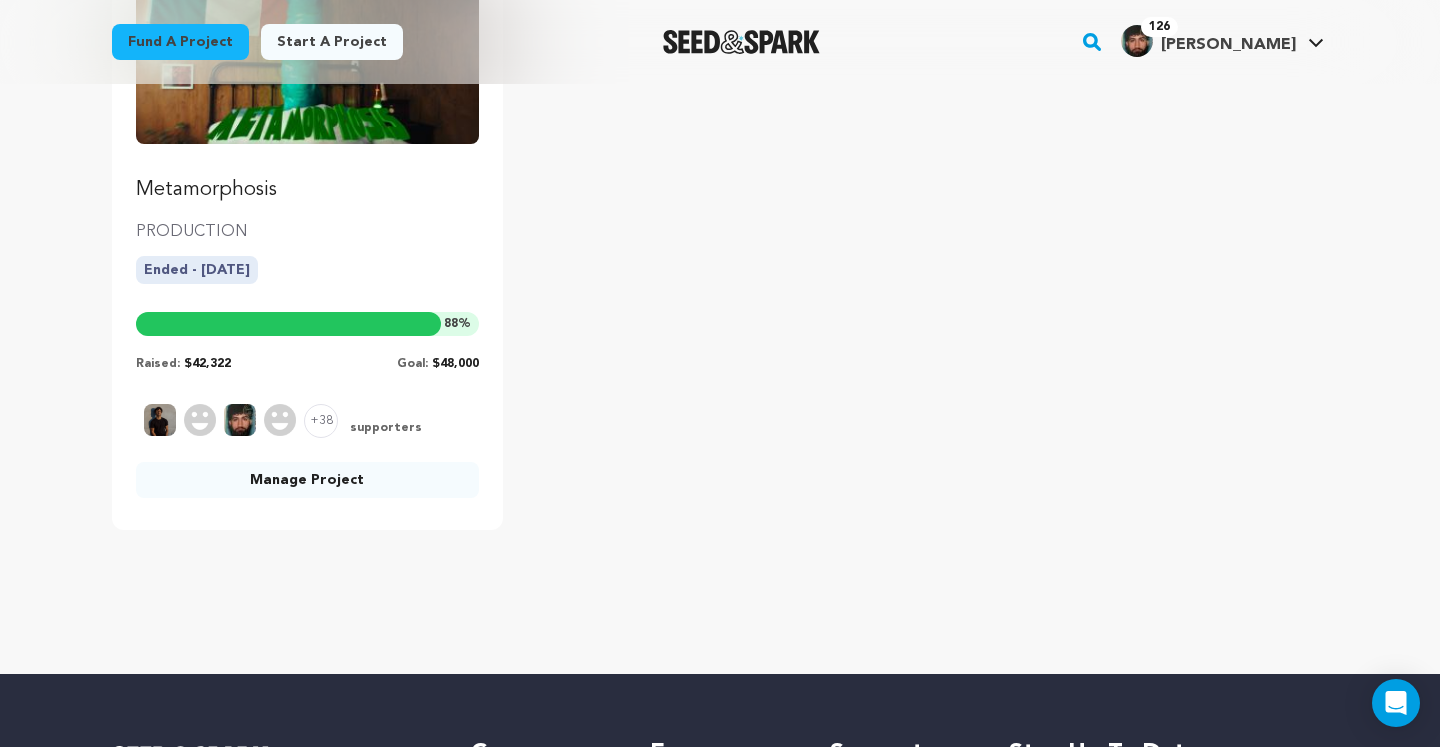 click on "Metamorphosis" at bounding box center [307, 190] 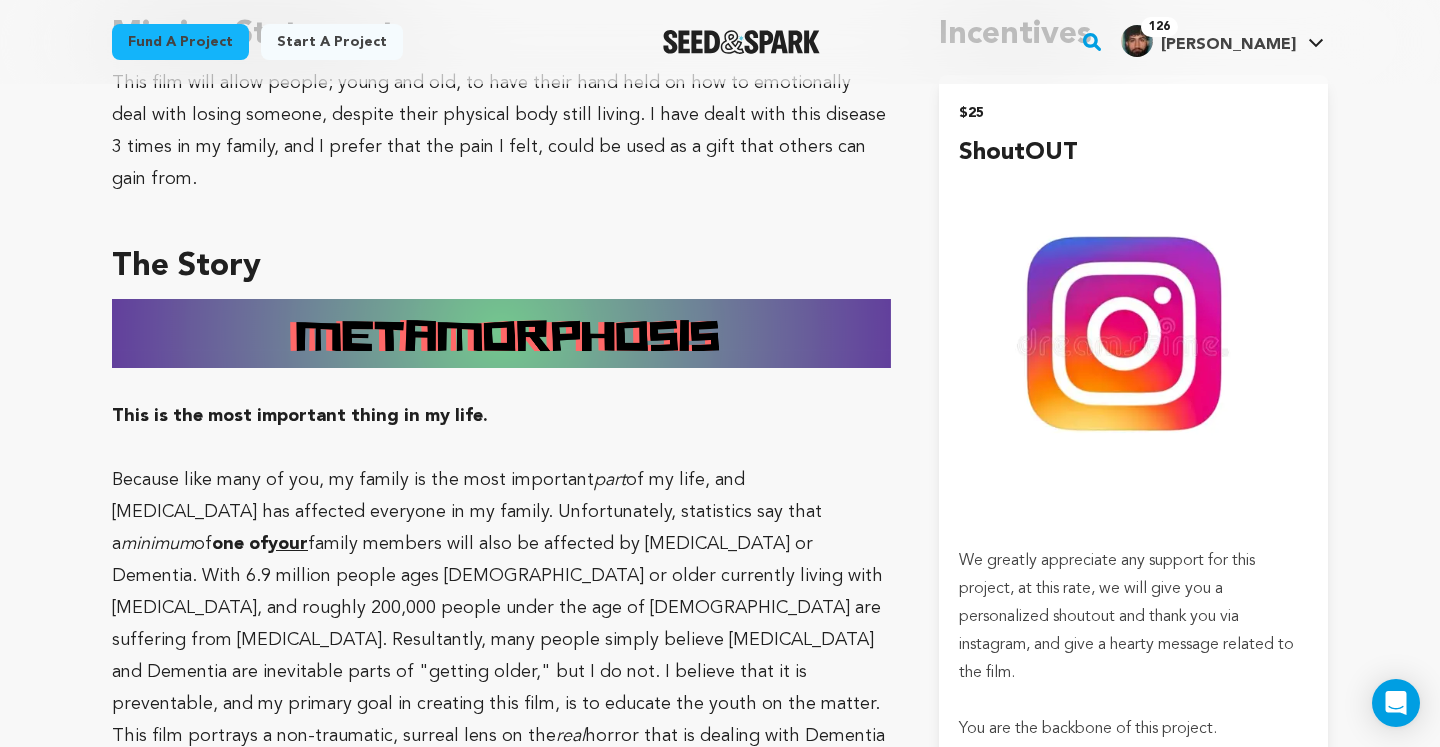 scroll, scrollTop: 0, scrollLeft: 0, axis: both 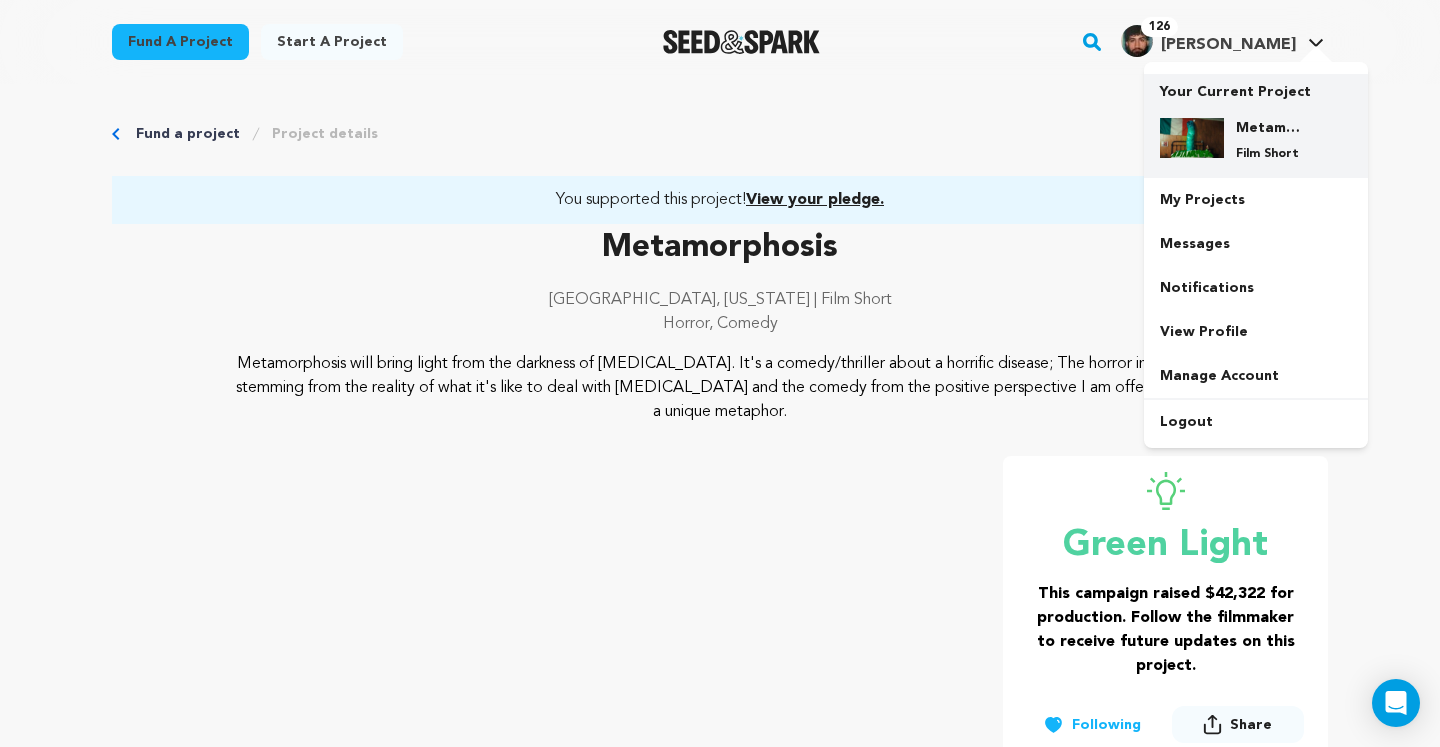 click at bounding box center (1192, 138) 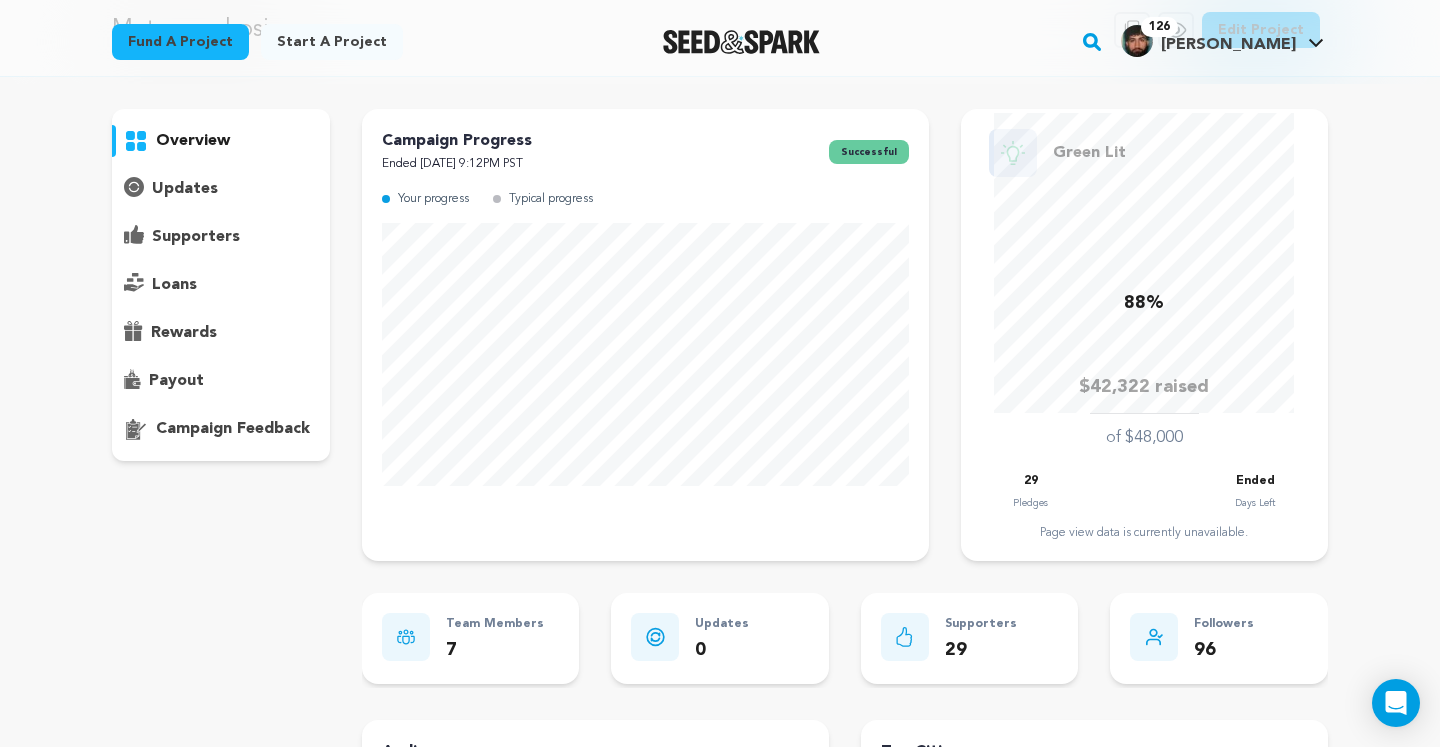 scroll, scrollTop: 92, scrollLeft: 0, axis: vertical 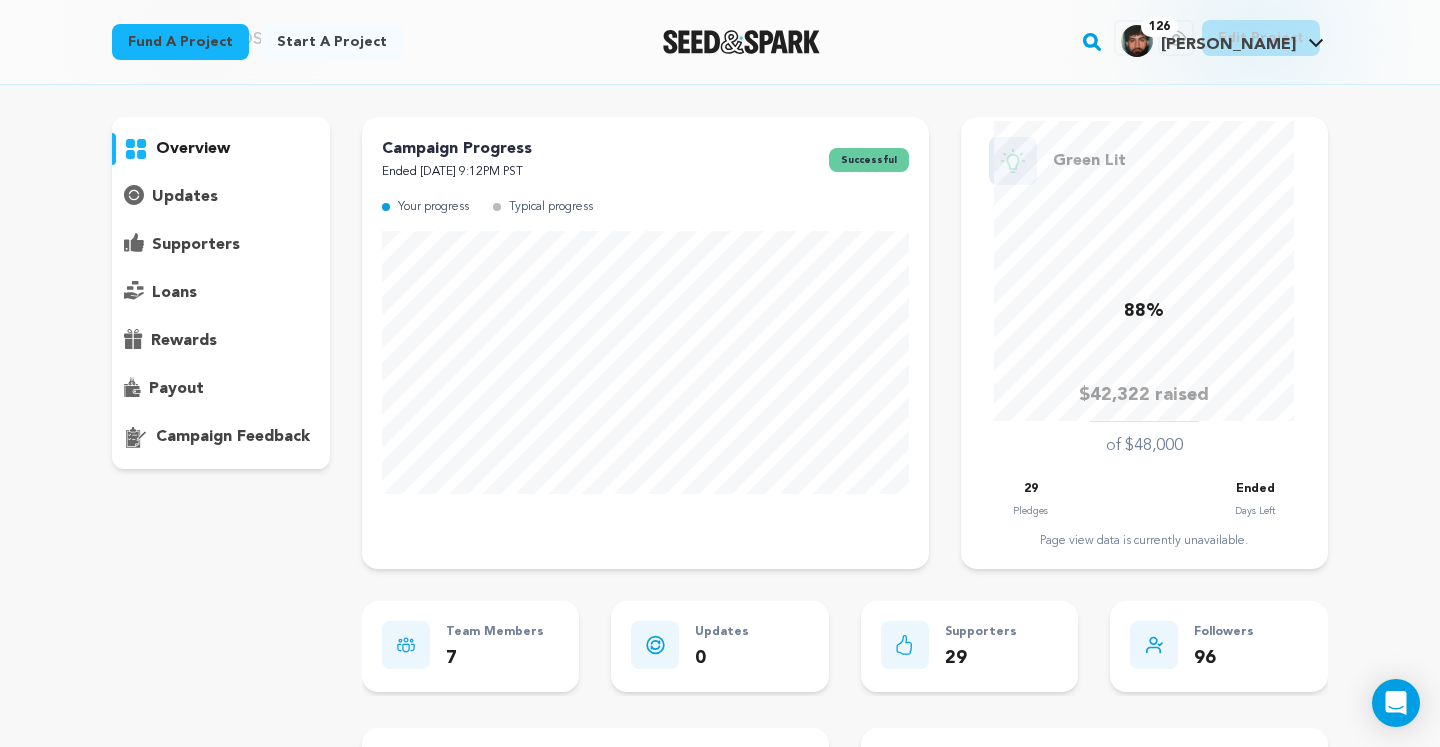click on "supporters" at bounding box center [196, 245] 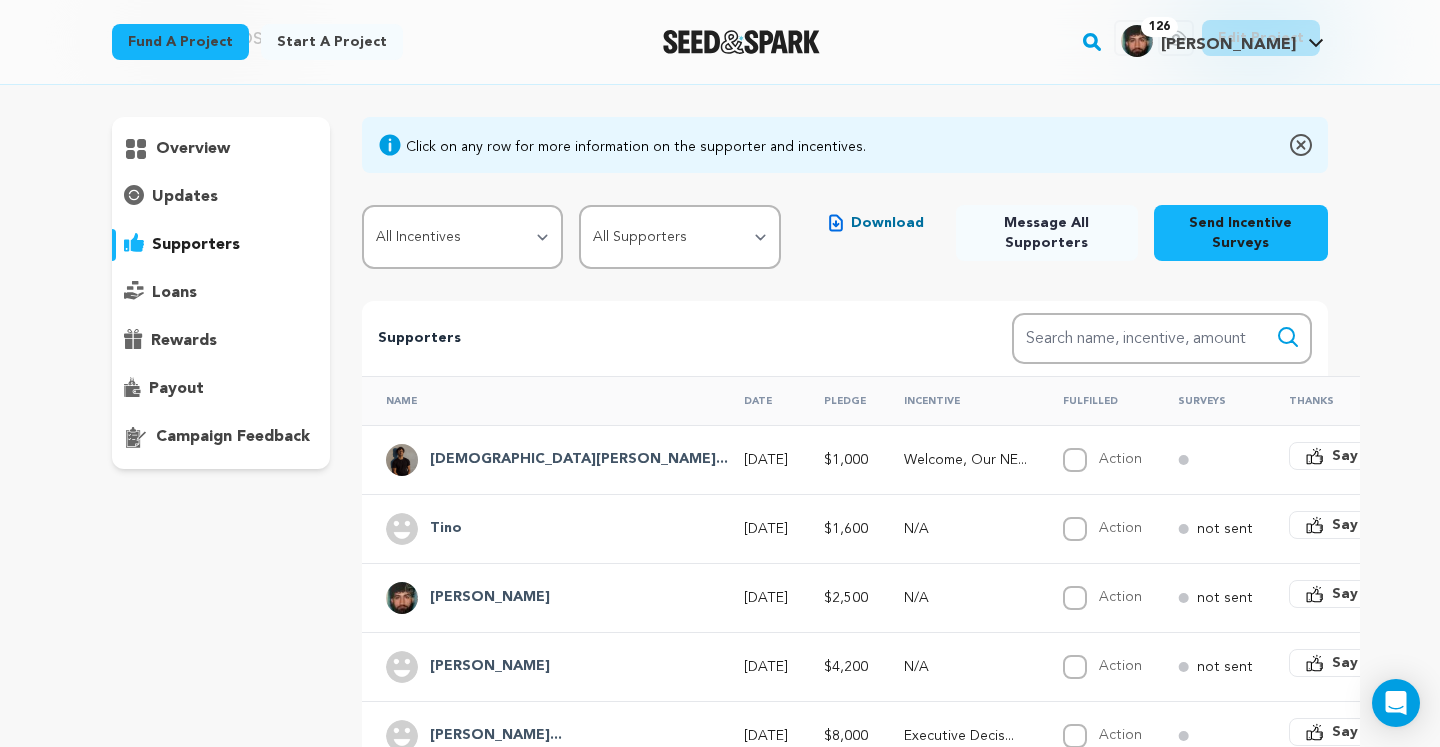 click on "updates" at bounding box center (185, 197) 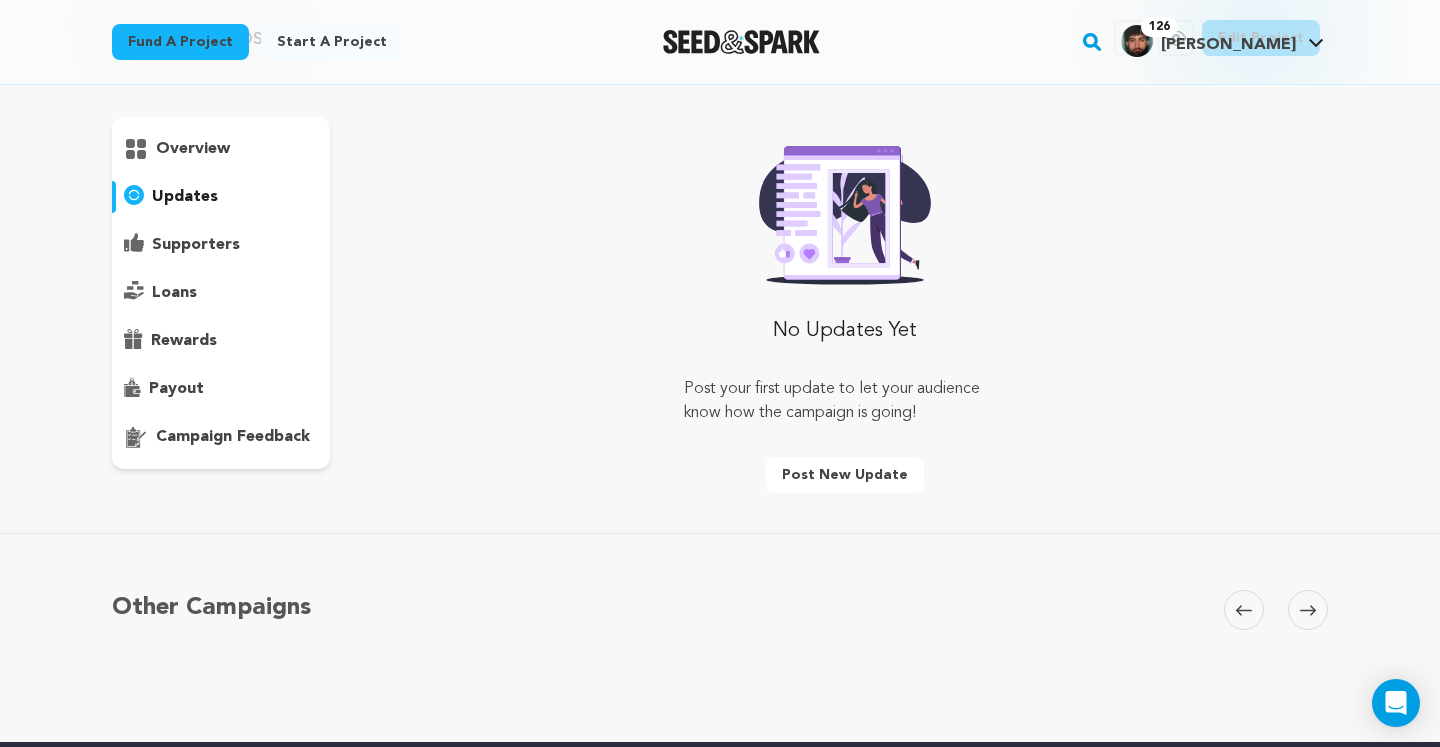 click on "loans" at bounding box center [221, 293] 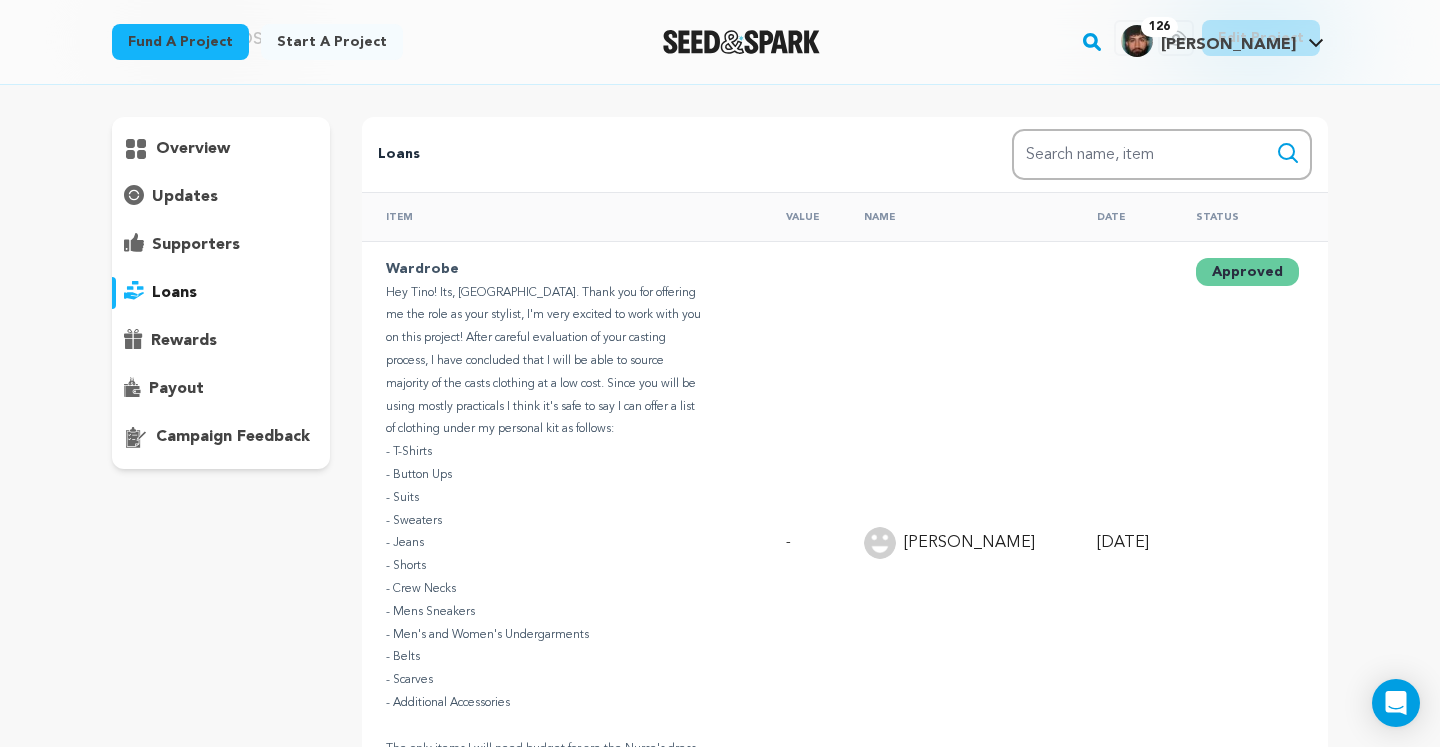 click on "rewards" at bounding box center (184, 341) 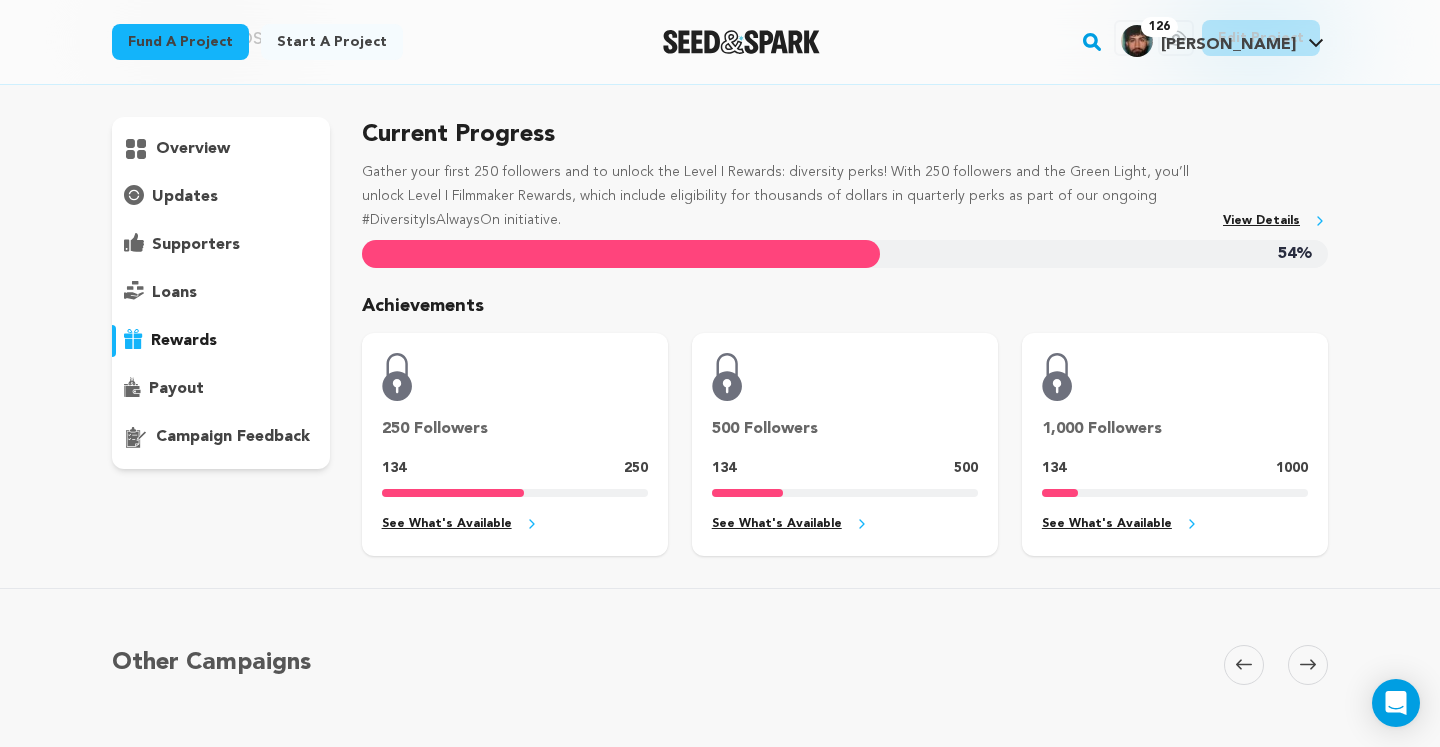 click on "payout" at bounding box center [176, 389] 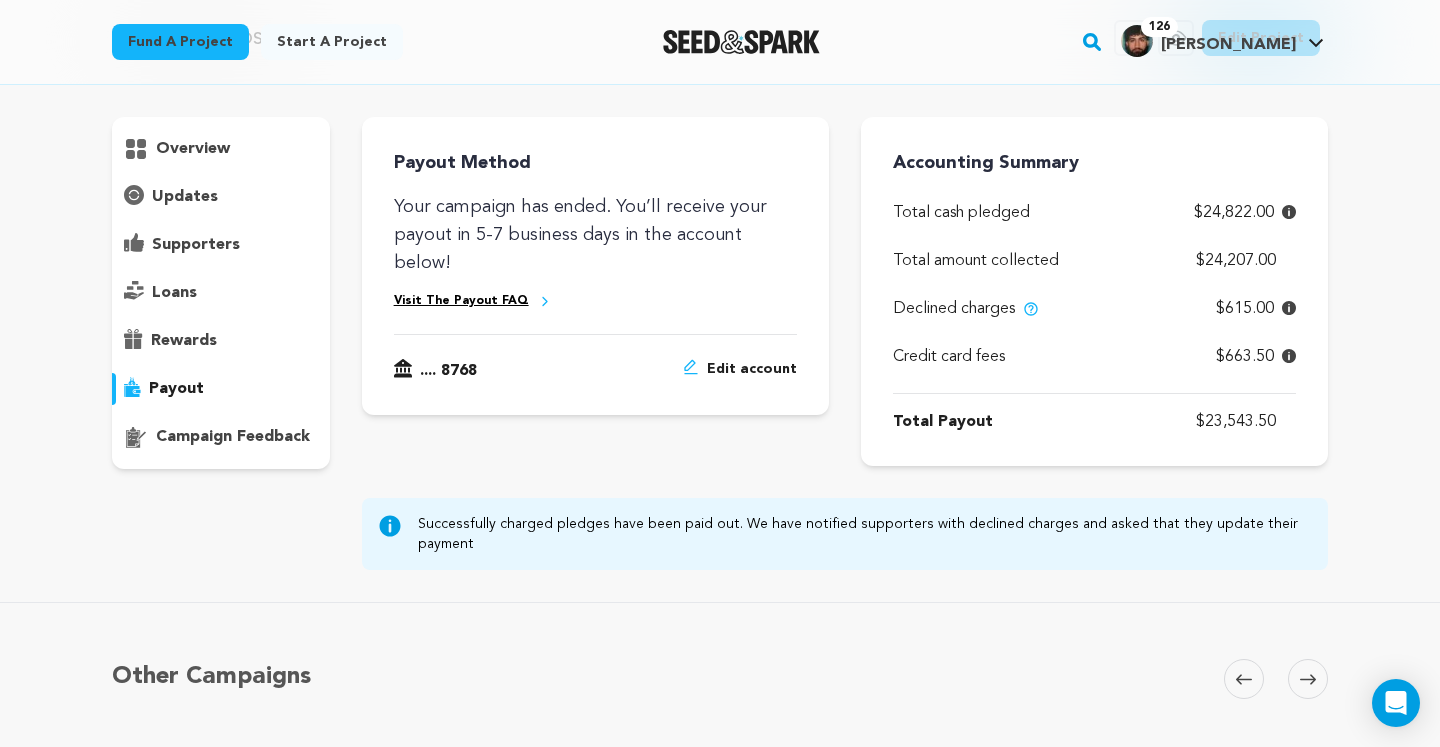 click on "rewards" at bounding box center (184, 341) 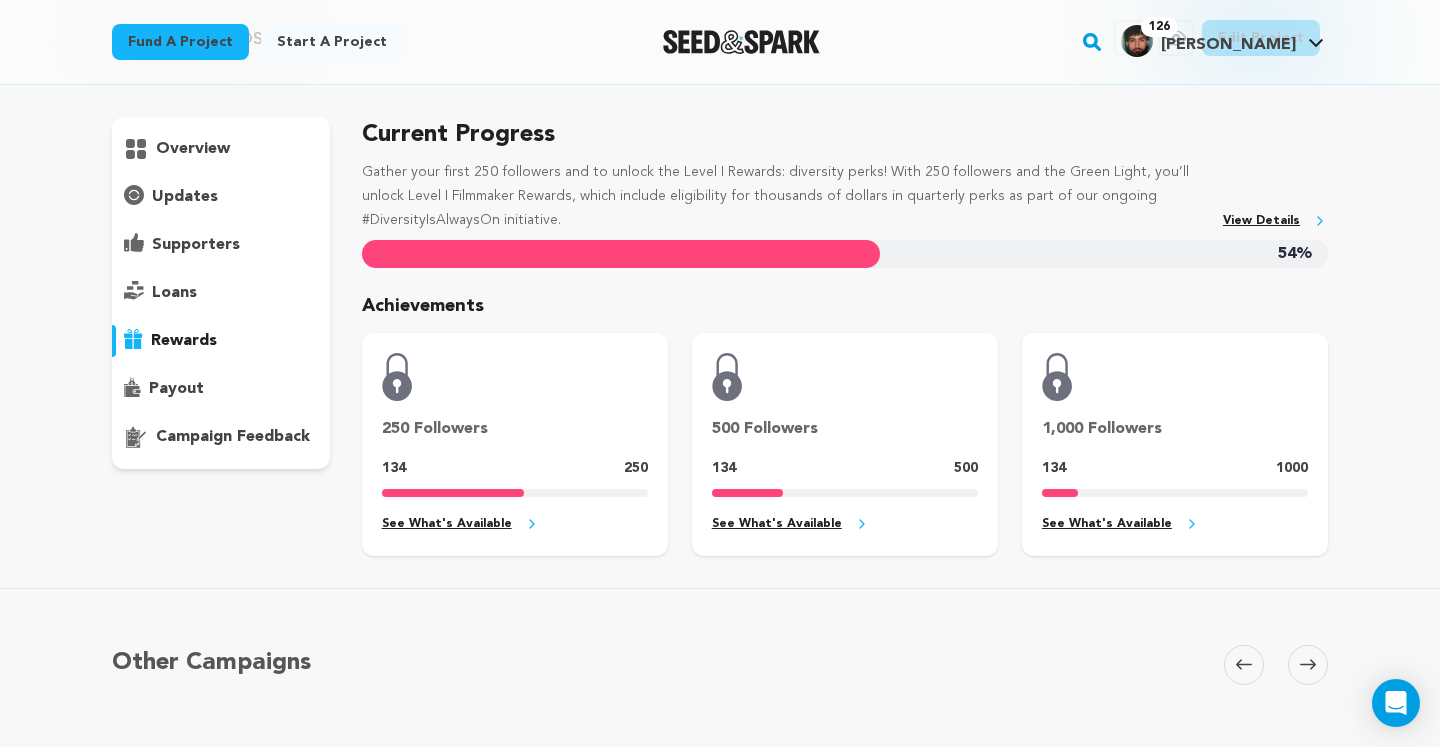 click on "See What's Available" at bounding box center [845, 524] 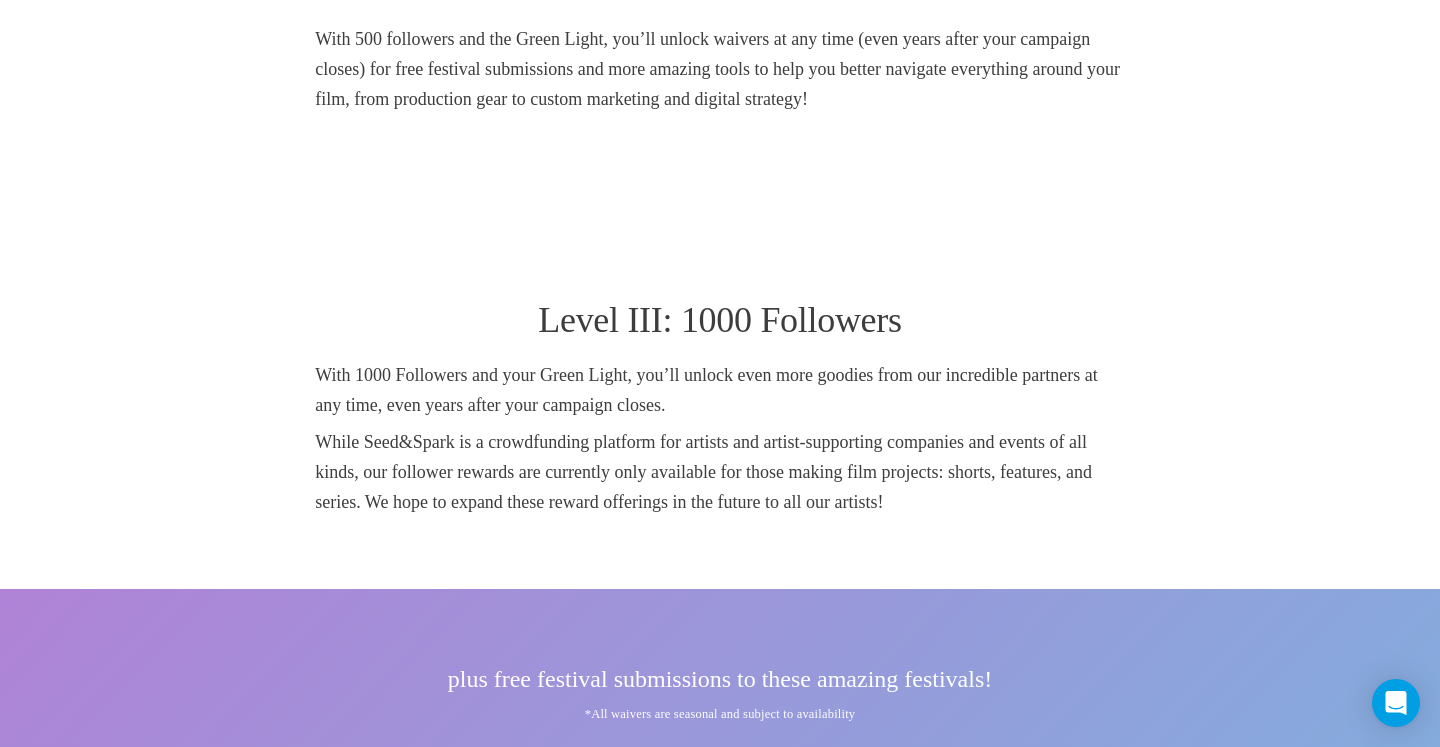 scroll, scrollTop: 0, scrollLeft: 0, axis: both 